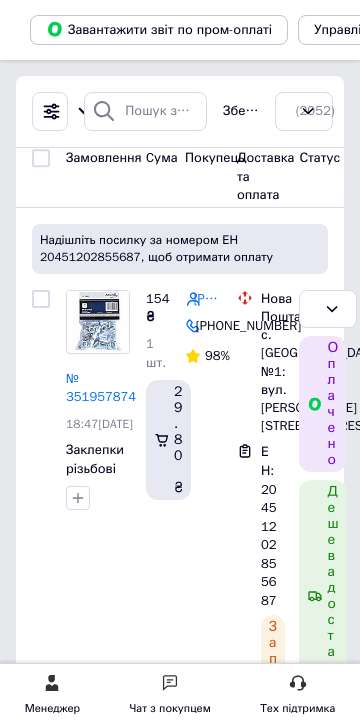 scroll, scrollTop: 0, scrollLeft: 0, axis: both 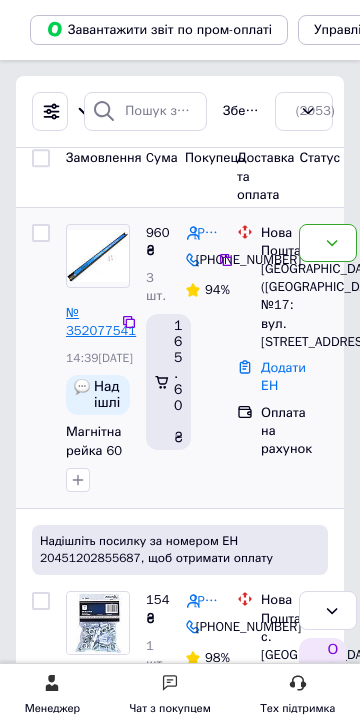 click on "№ 352077541" at bounding box center [101, 322] 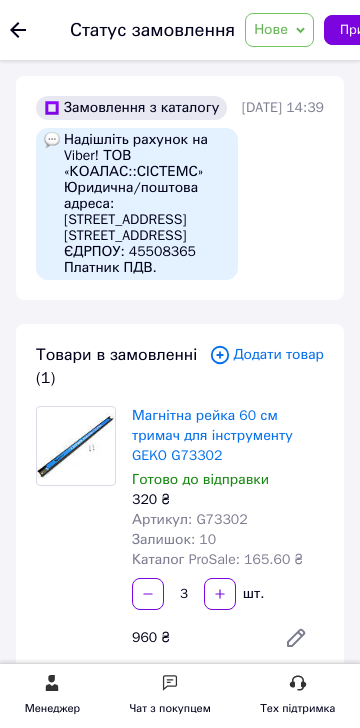 click on "Артикул: G73302" at bounding box center [190, 519] 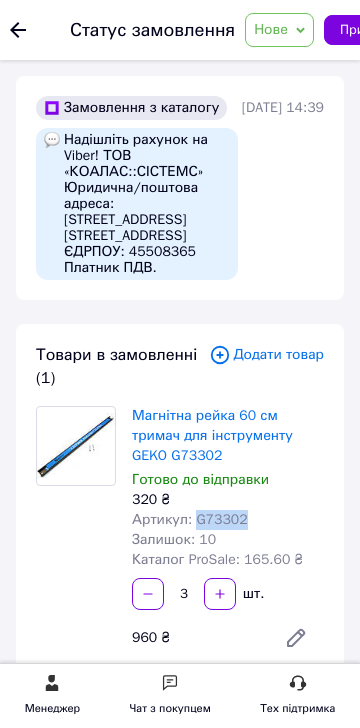 click on "Артикул: G73302" at bounding box center [190, 519] 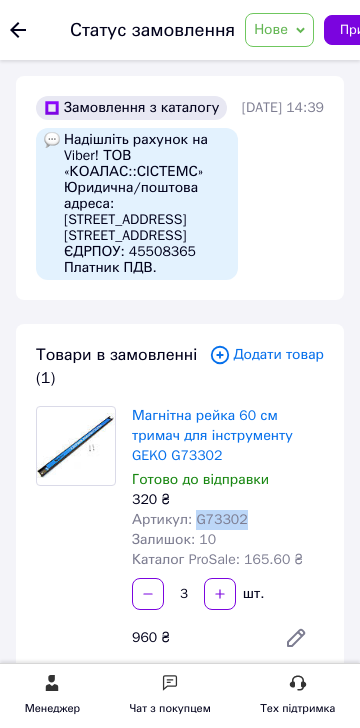 copy on "G73302" 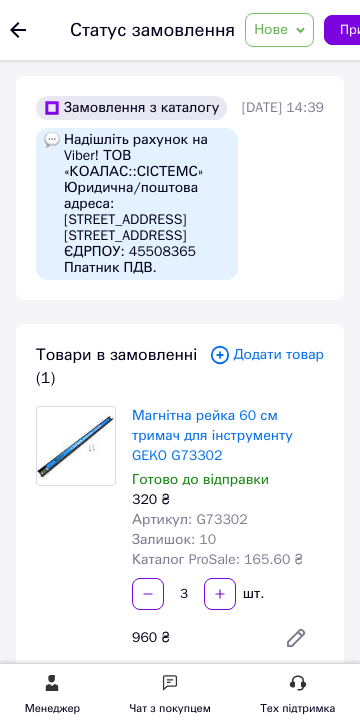 click on "[PERSON_NAME]" at bounding box center [293, 863] 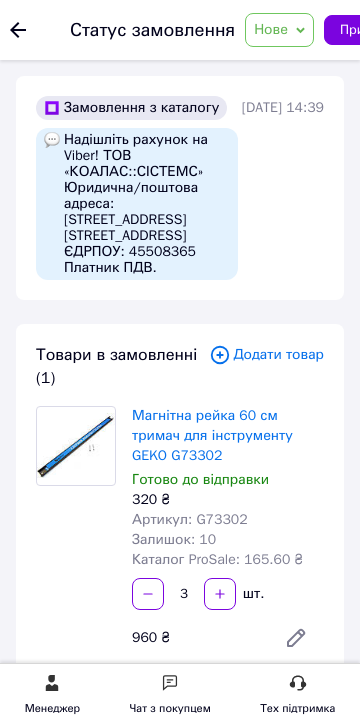 drag, startPoint x: 804, startPoint y: 166, endPoint x: 496, endPoint y: 152, distance: 308.31802 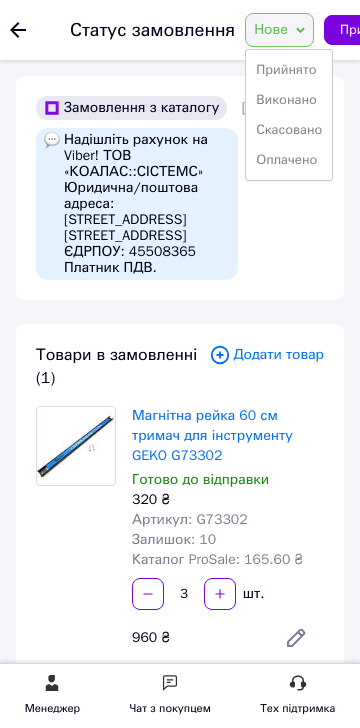 click on "Прийнято" at bounding box center (289, 70) 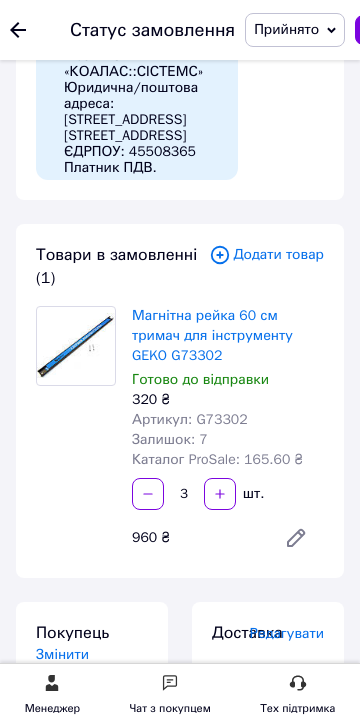 scroll, scrollTop: 0, scrollLeft: 0, axis: both 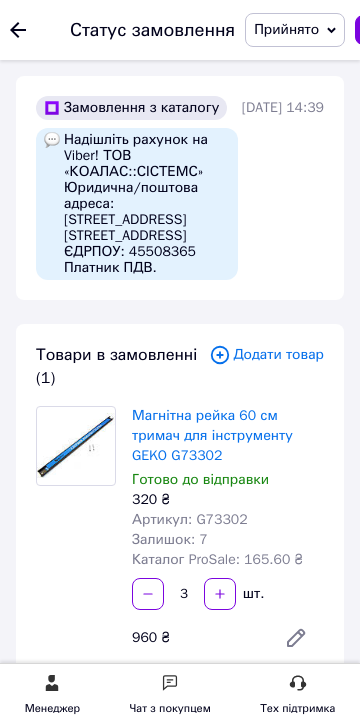 drag, startPoint x: 803, startPoint y: 165, endPoint x: 496, endPoint y: 151, distance: 307.31906 